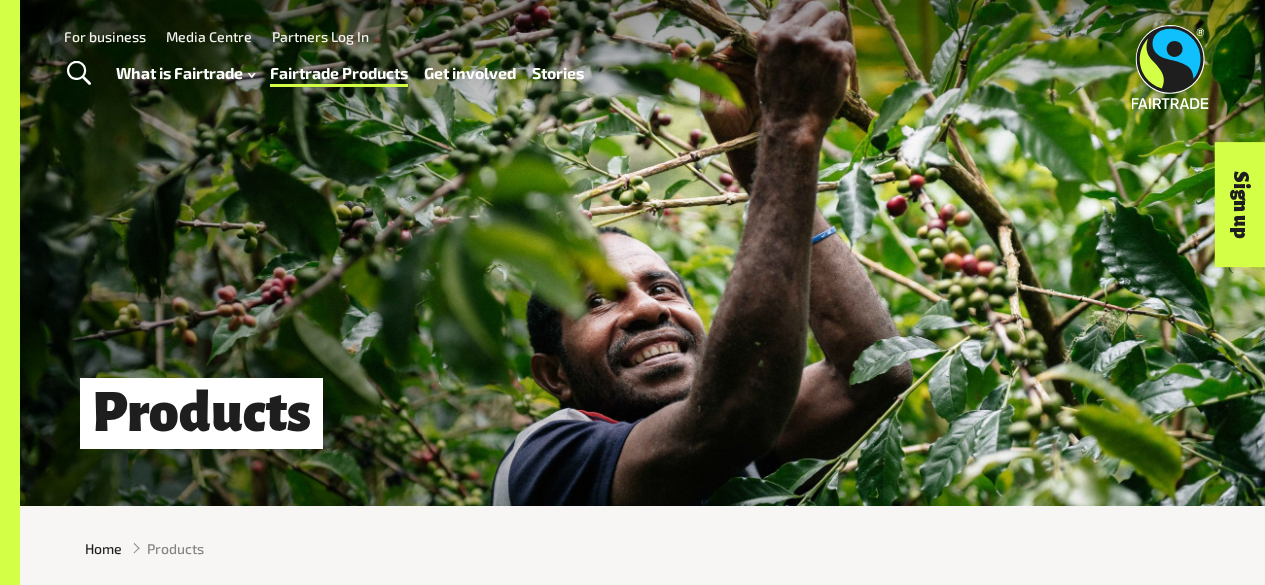 scroll, scrollTop: 0, scrollLeft: 0, axis: both 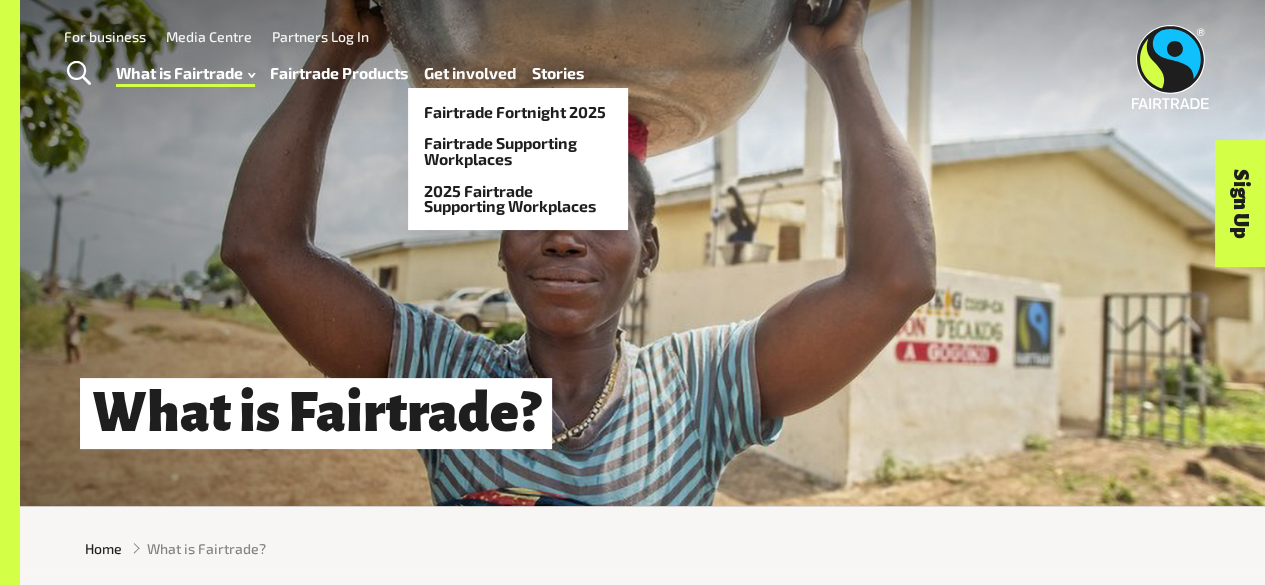 click on "Get involved" at bounding box center (470, 73) 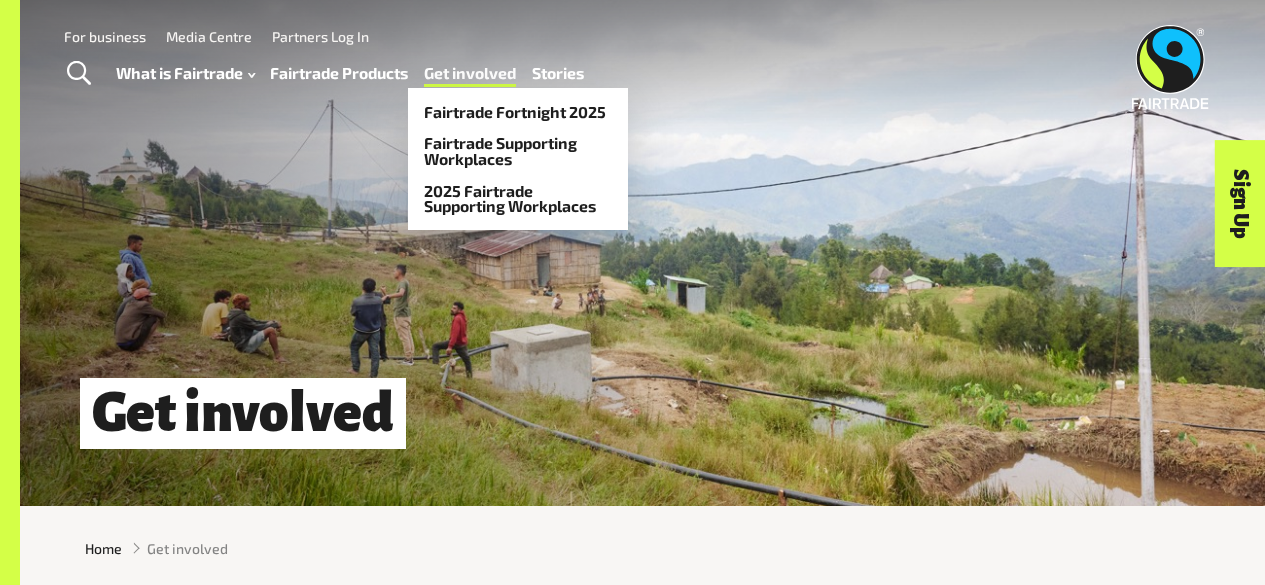 scroll, scrollTop: 0, scrollLeft: 0, axis: both 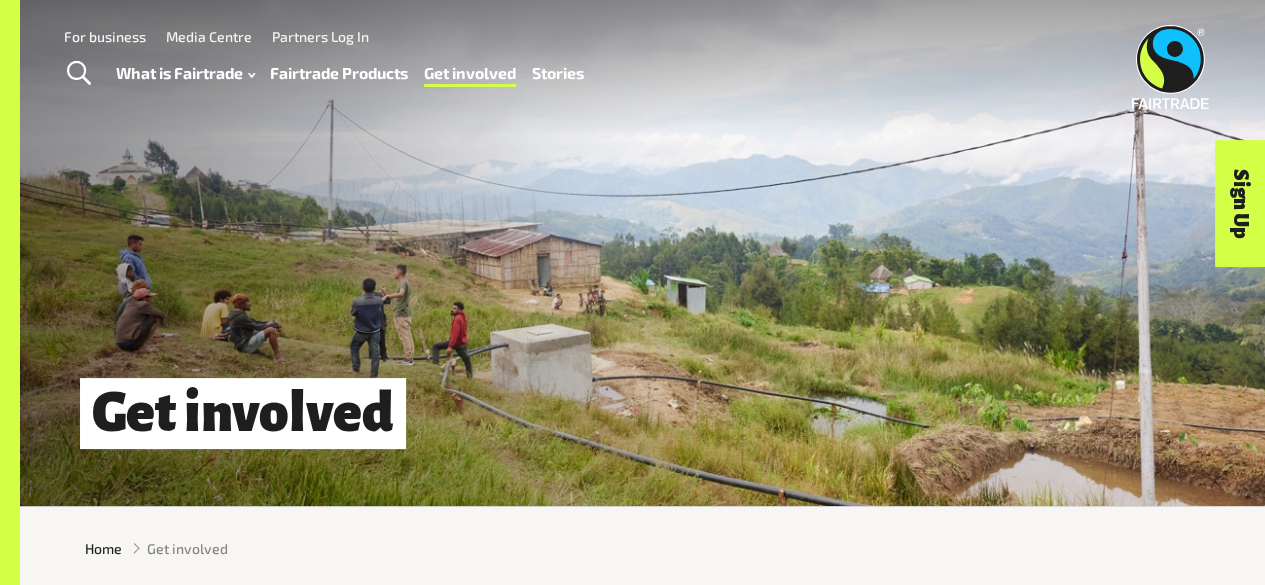 click on "Stories" at bounding box center (558, 73) 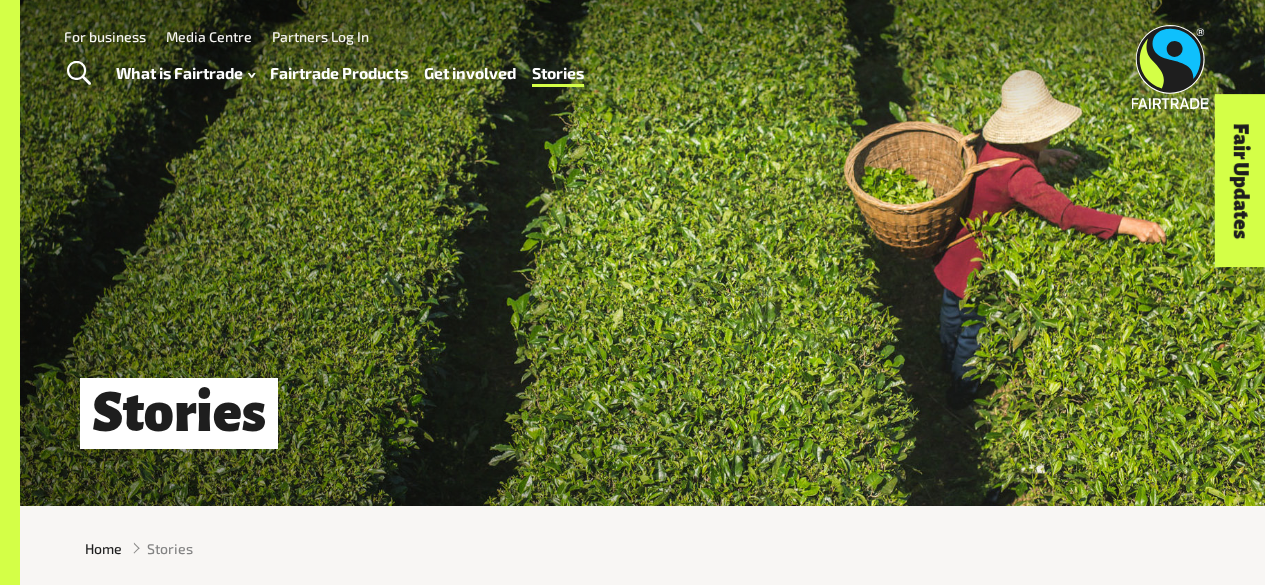 scroll, scrollTop: 0, scrollLeft: 0, axis: both 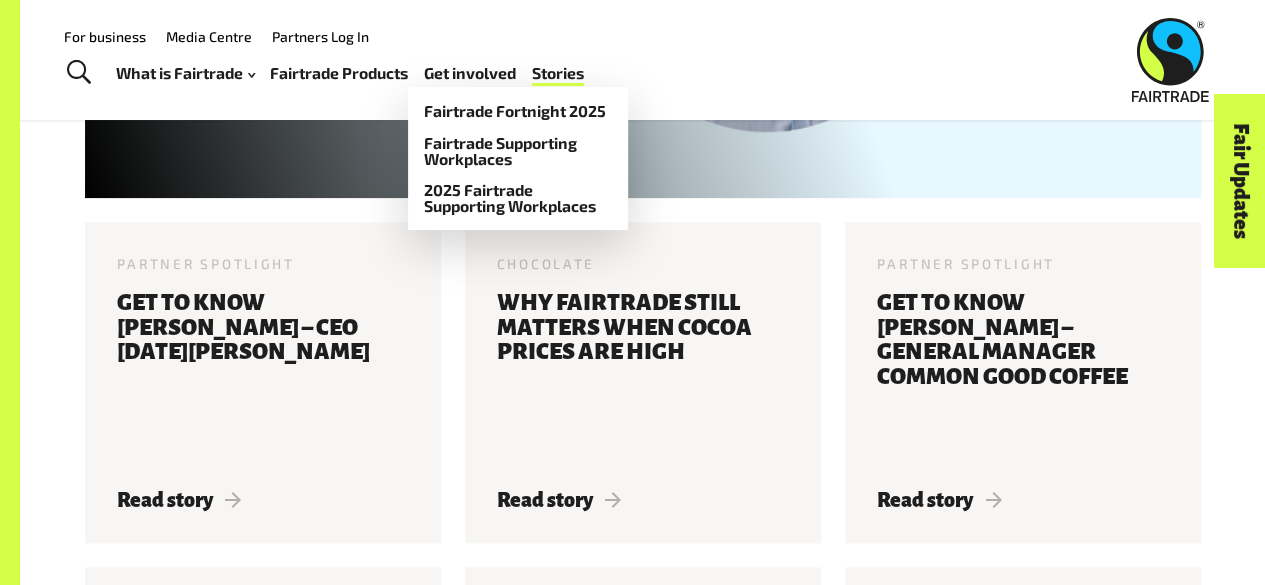 click on "Get involved" at bounding box center [470, 73] 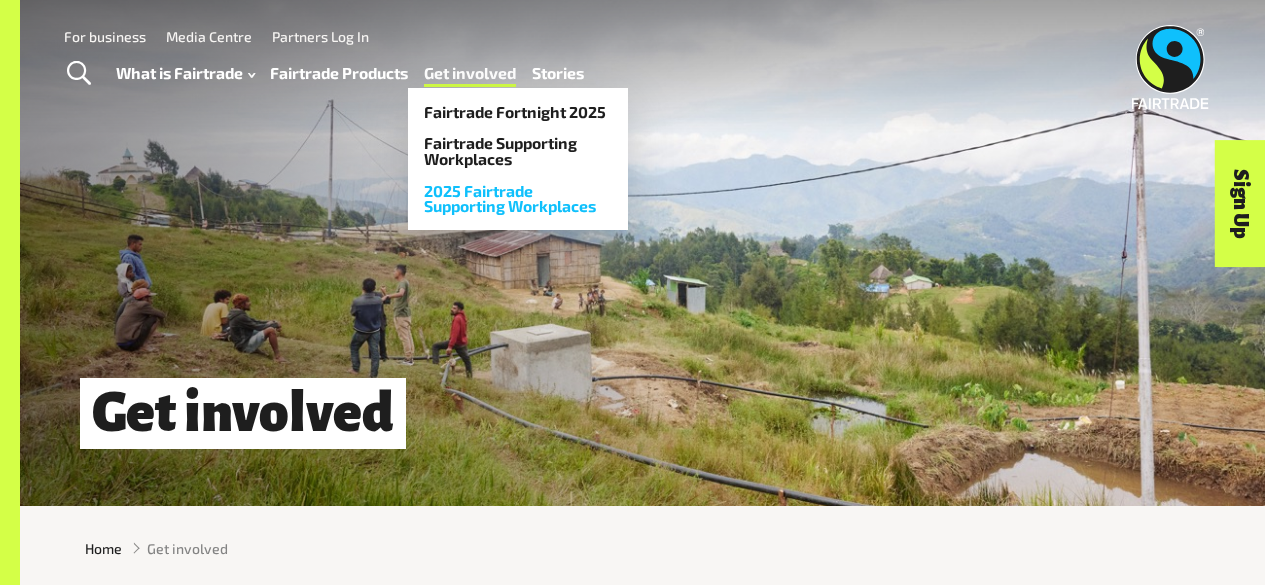 scroll, scrollTop: 0, scrollLeft: 0, axis: both 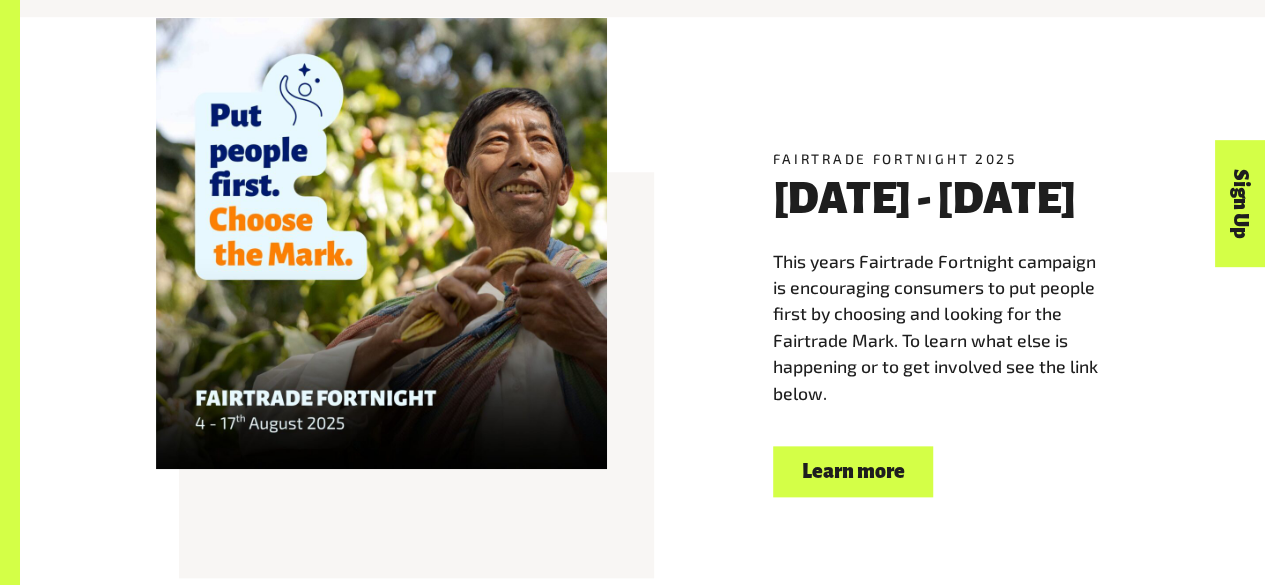 click on "Learn more" at bounding box center [853, 471] 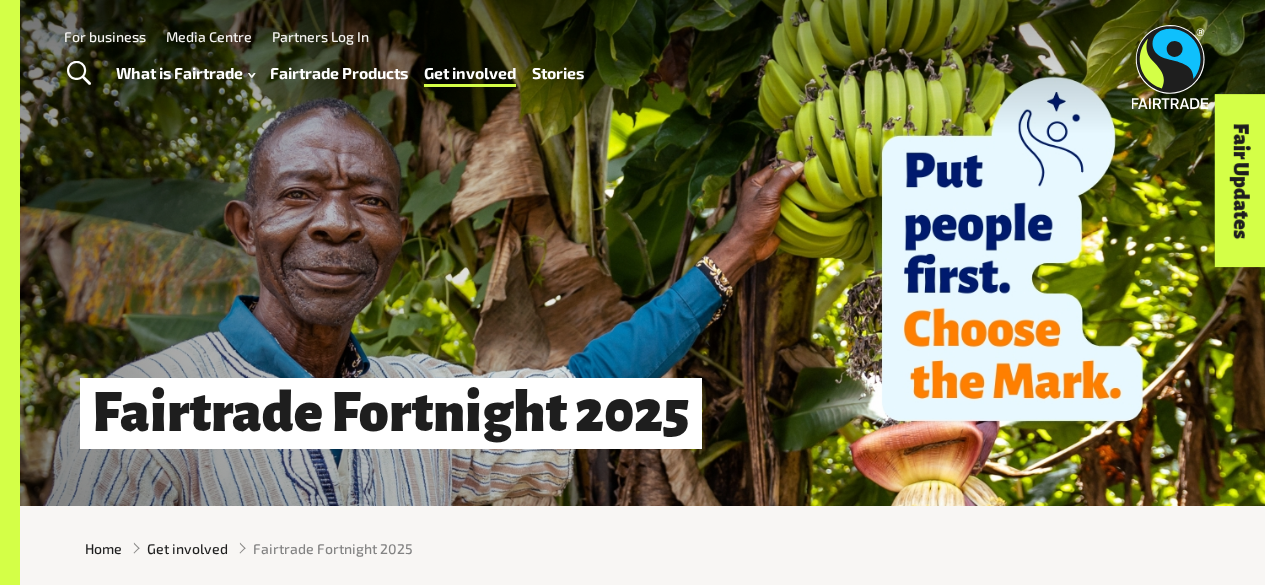 scroll, scrollTop: 0, scrollLeft: 0, axis: both 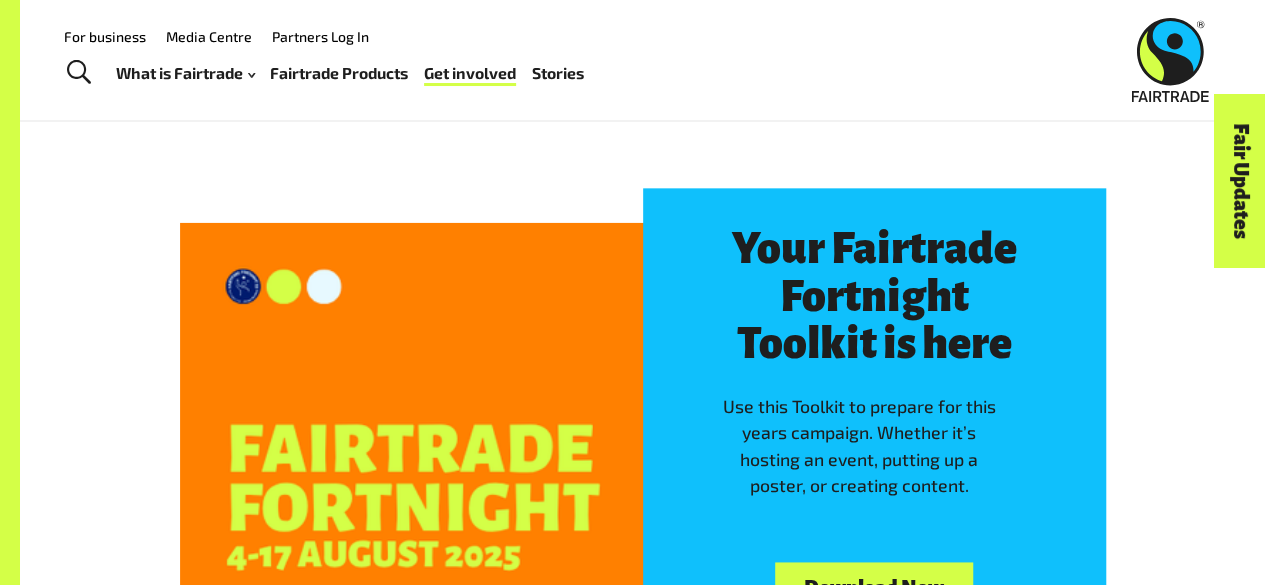 click on "For business" at bounding box center (105, 36) 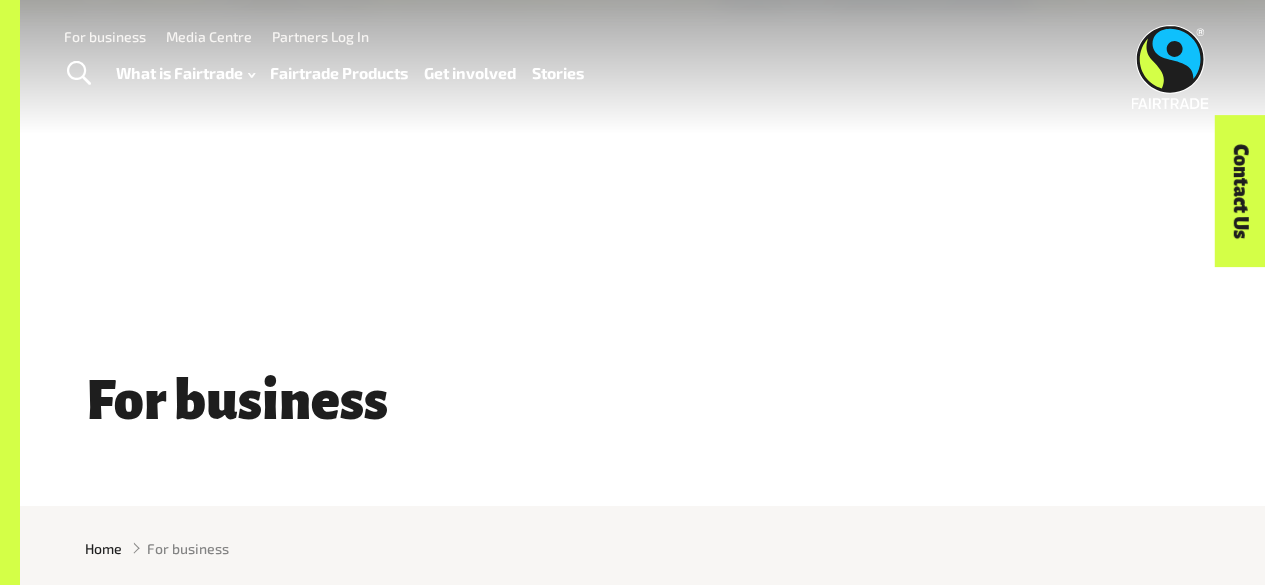 scroll, scrollTop: 0, scrollLeft: 0, axis: both 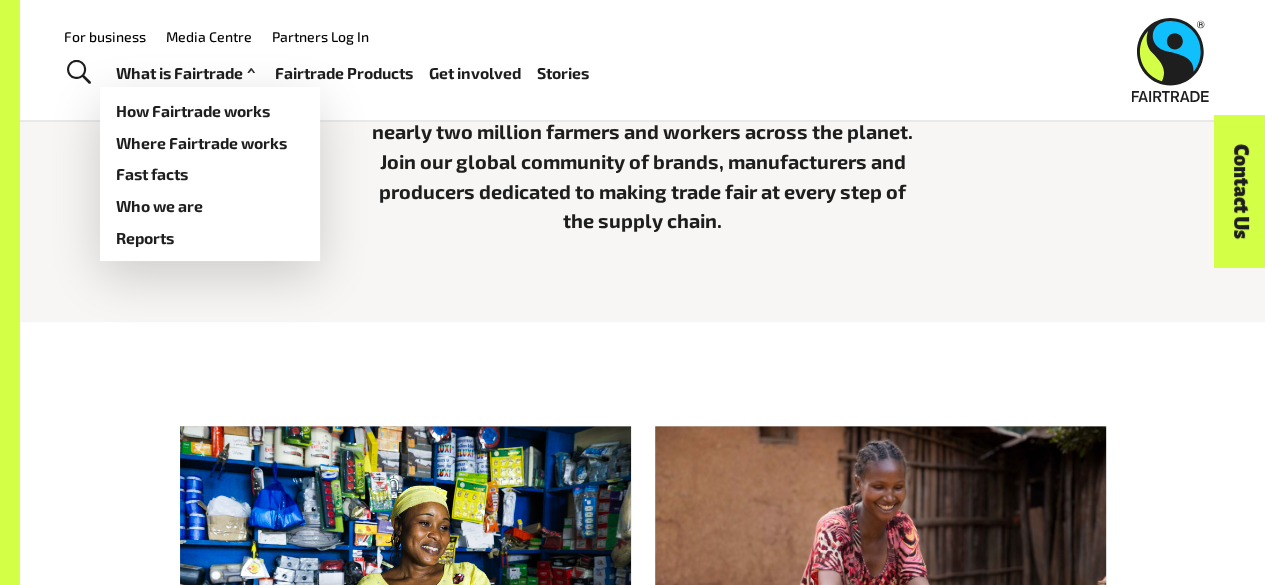 click on "What is Fairtrade" at bounding box center [188, 73] 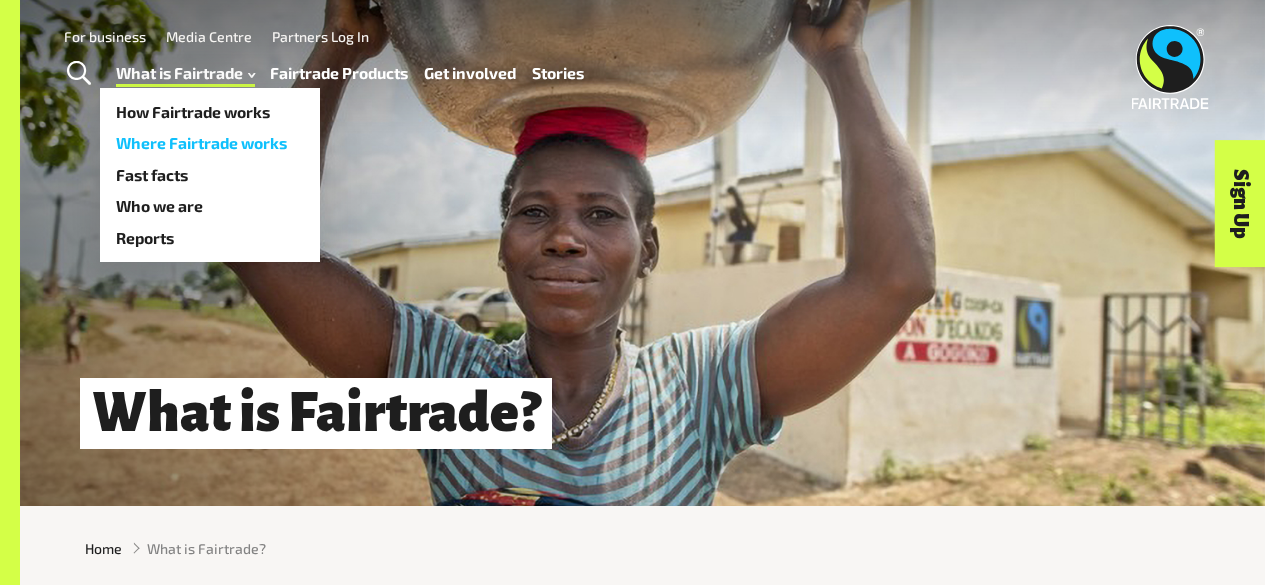 scroll, scrollTop: 0, scrollLeft: 0, axis: both 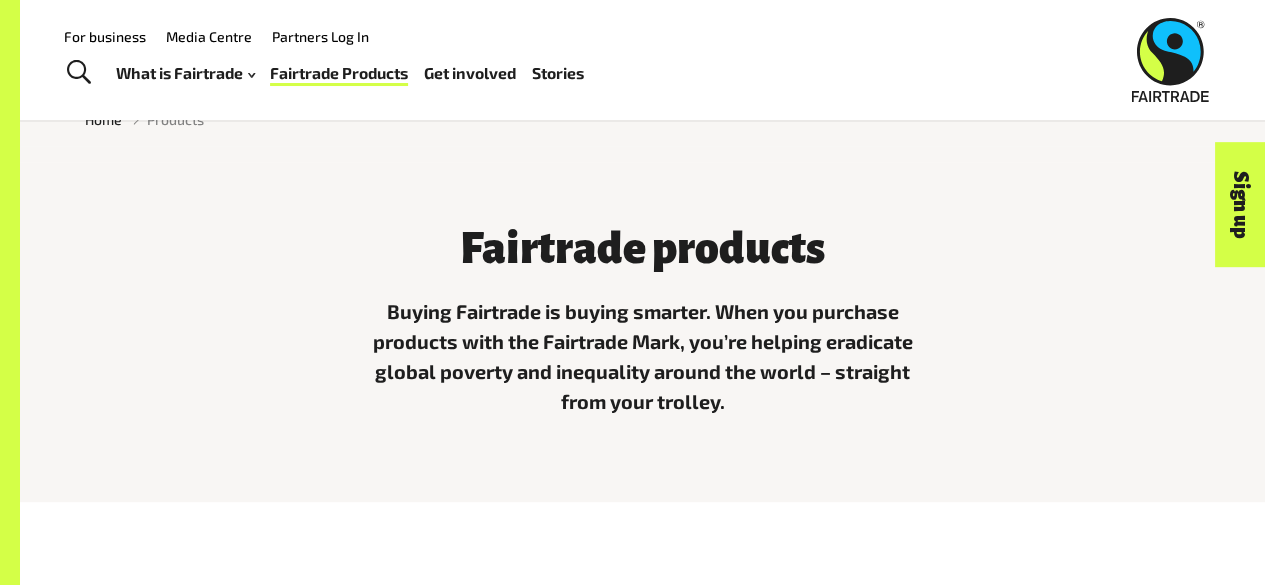 click on "Stories" at bounding box center (558, 73) 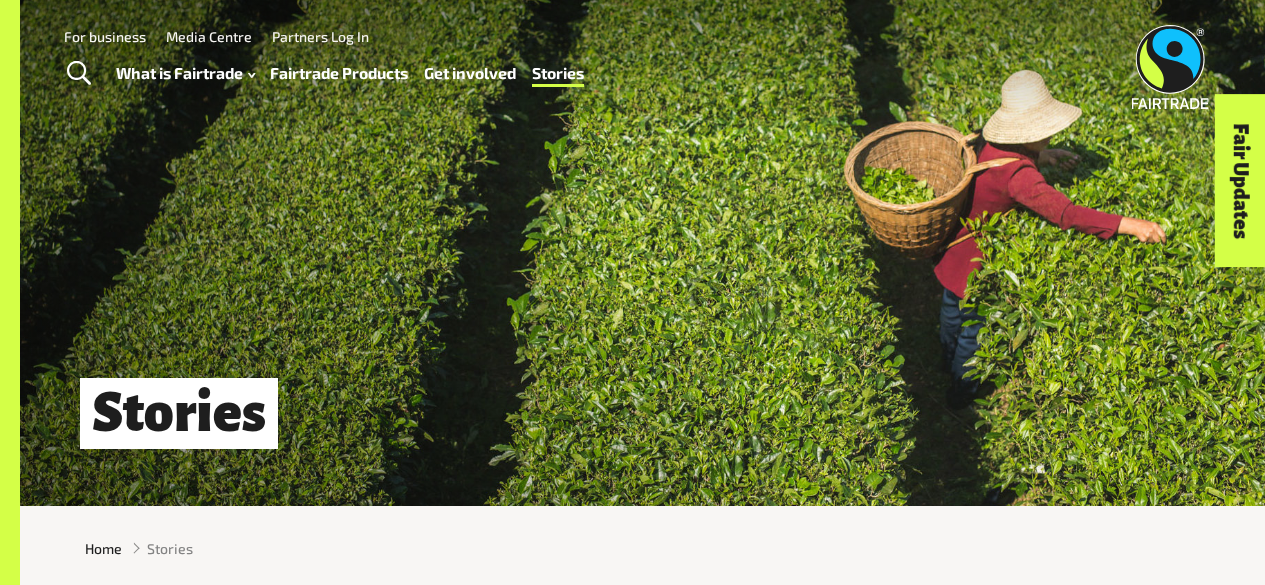 scroll, scrollTop: 0, scrollLeft: 0, axis: both 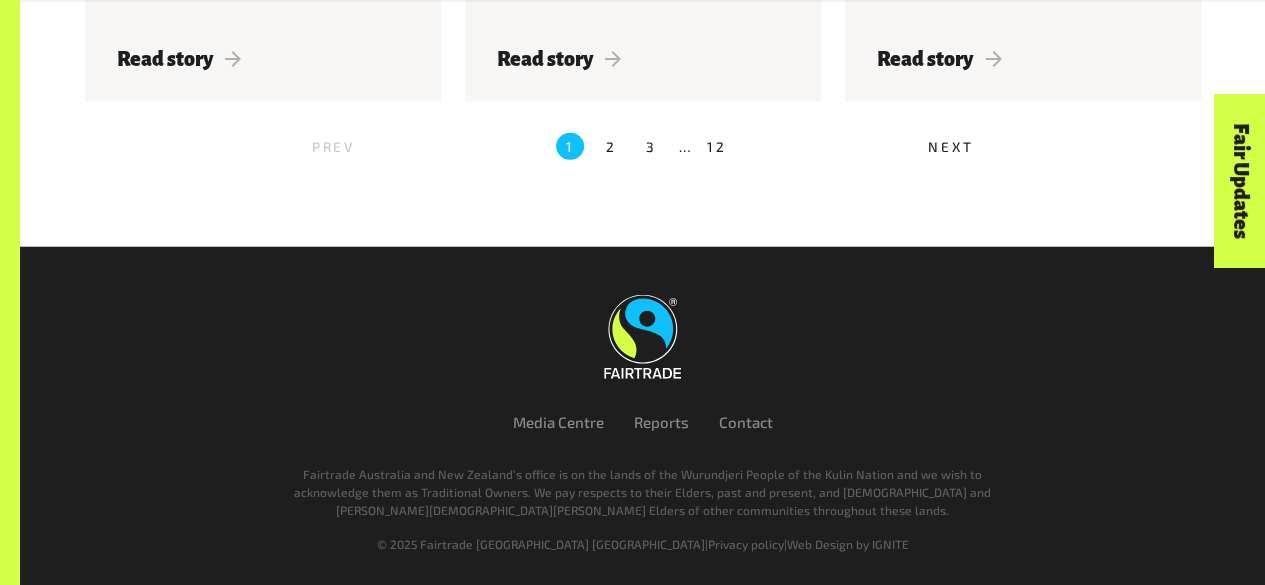 click on "2" at bounding box center (610, 146) 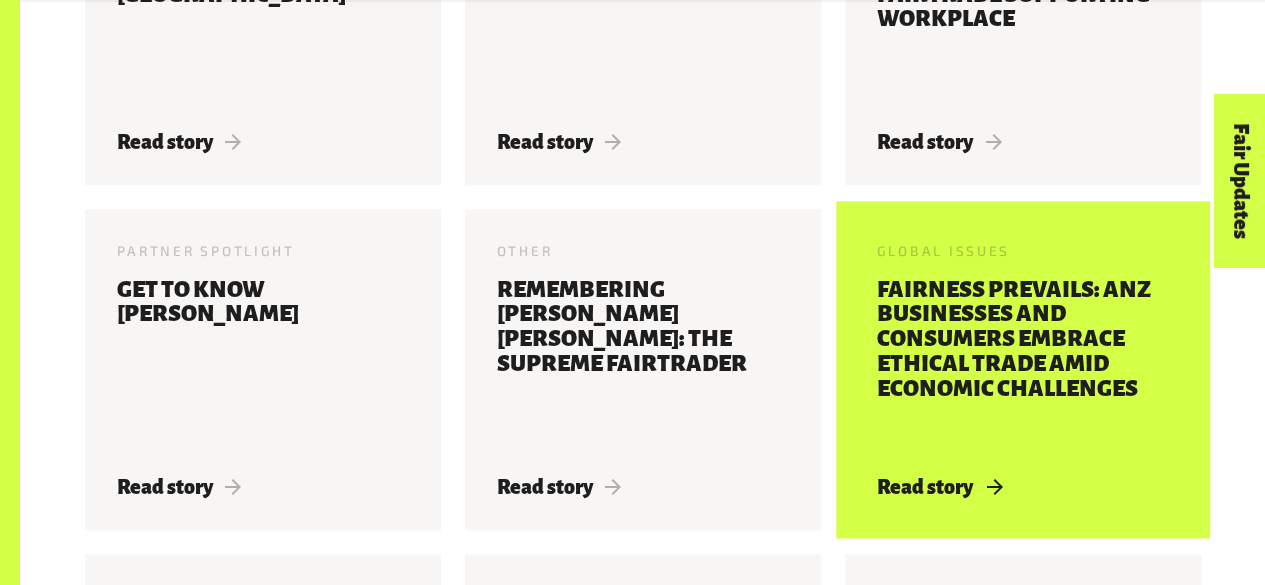 scroll, scrollTop: 1236, scrollLeft: 0, axis: vertical 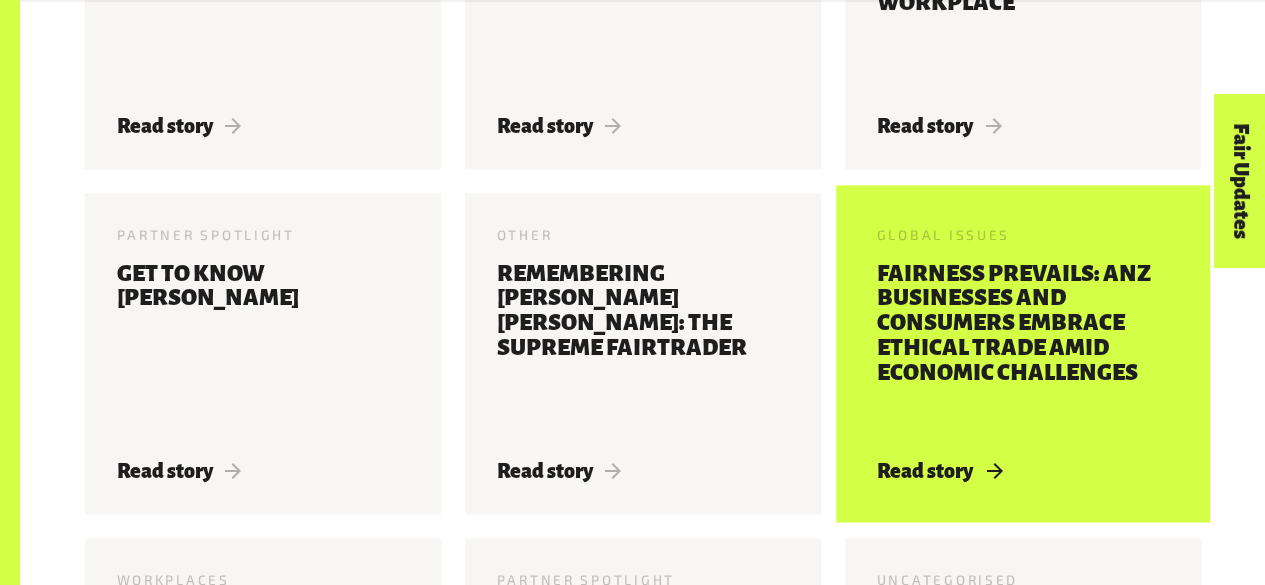 click on "Read story" at bounding box center [939, 471] 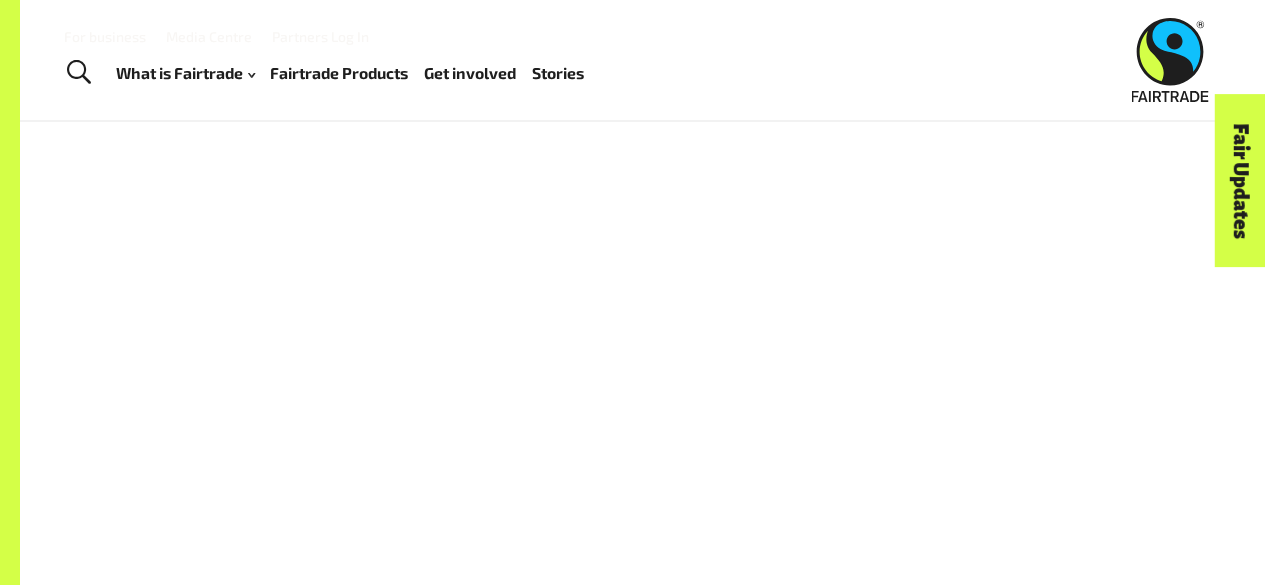 scroll, scrollTop: 0, scrollLeft: 0, axis: both 